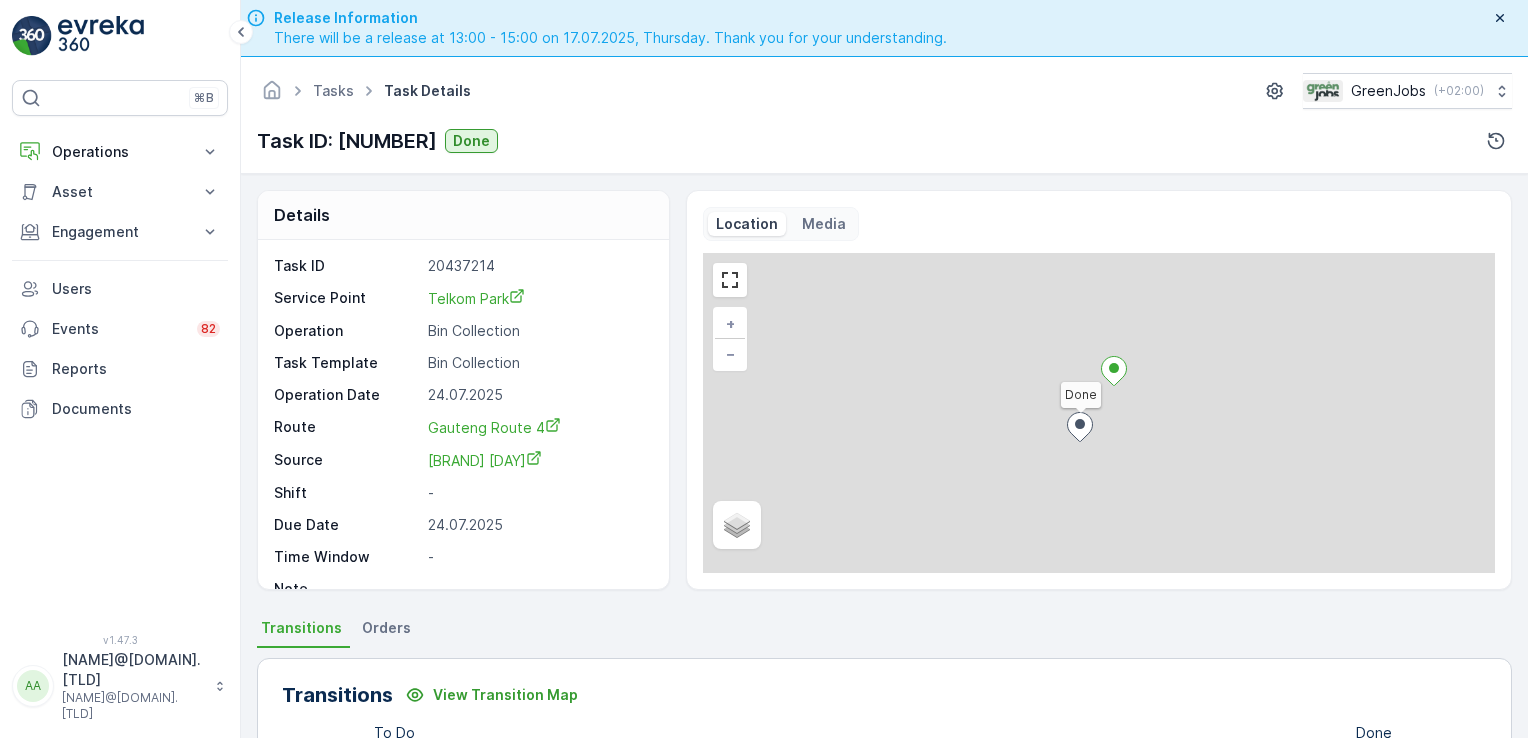 scroll, scrollTop: 0, scrollLeft: 0, axis: both 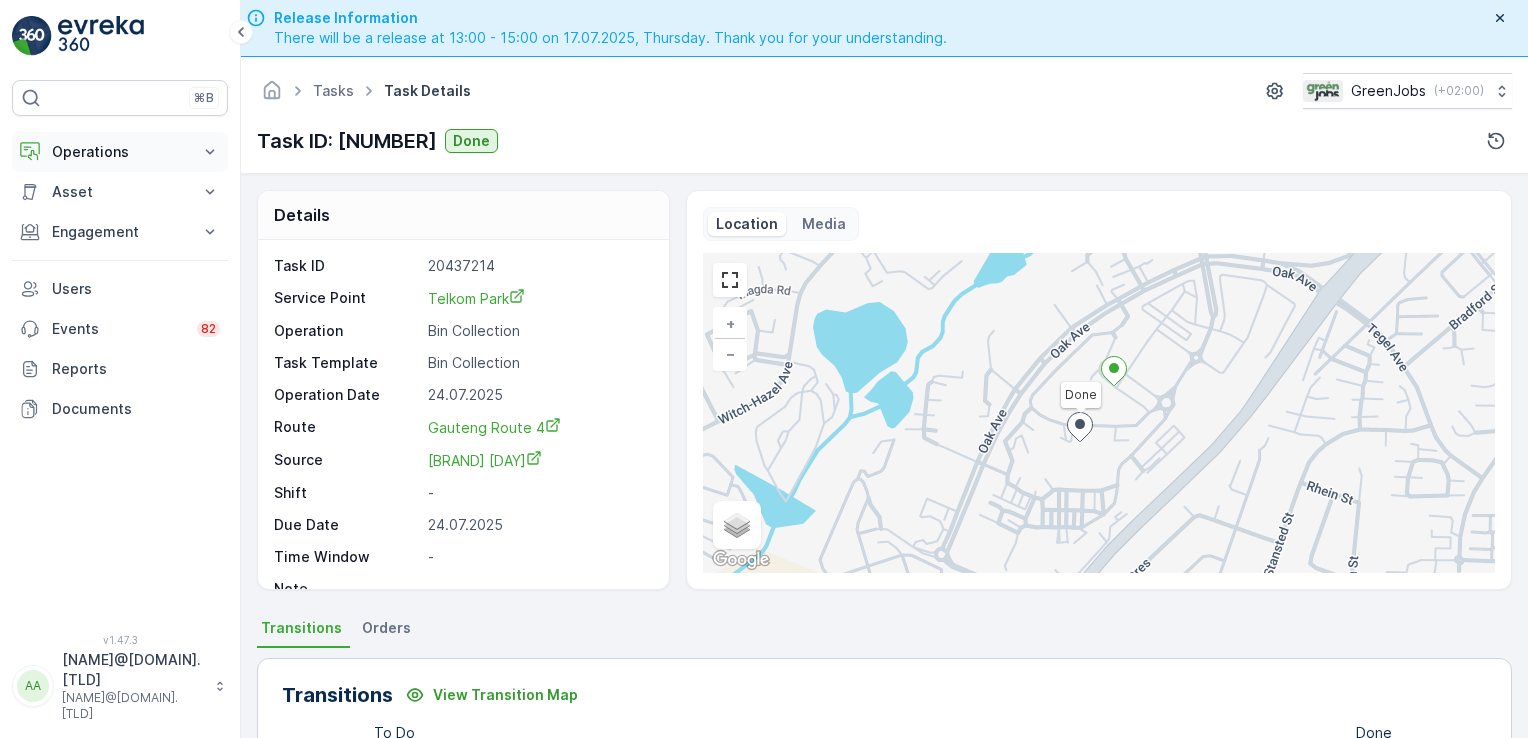 click 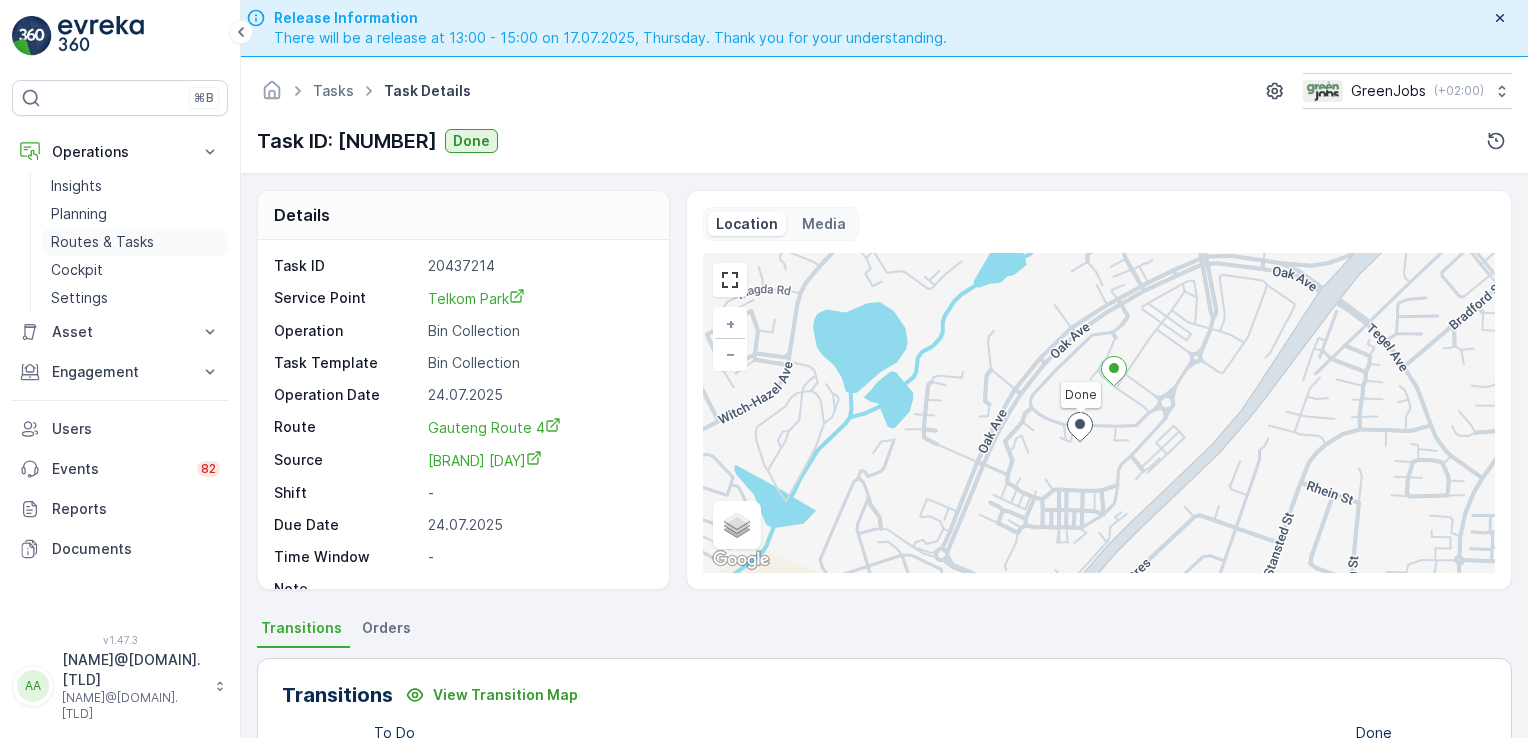 click on "Routes & Tasks" at bounding box center [102, 242] 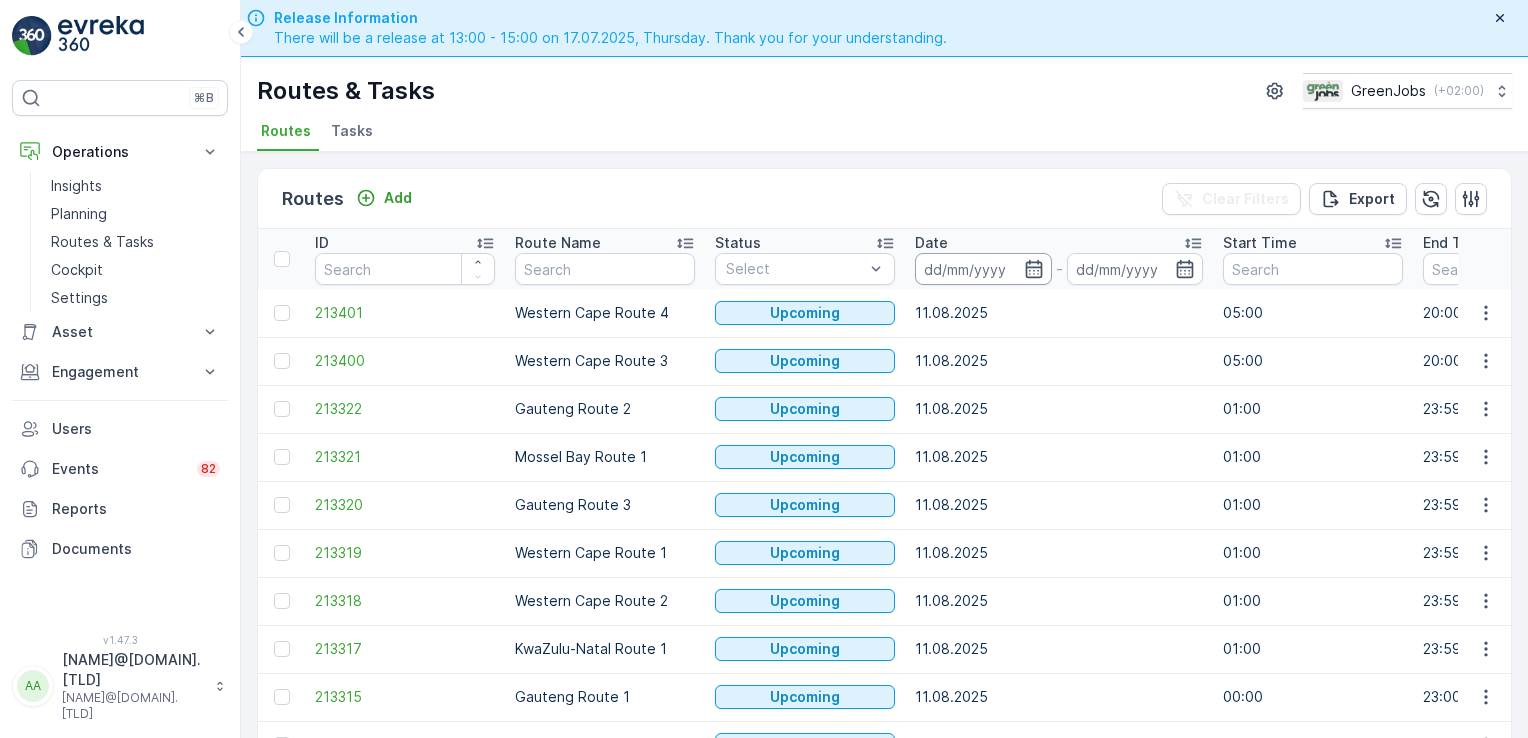click at bounding box center [983, 269] 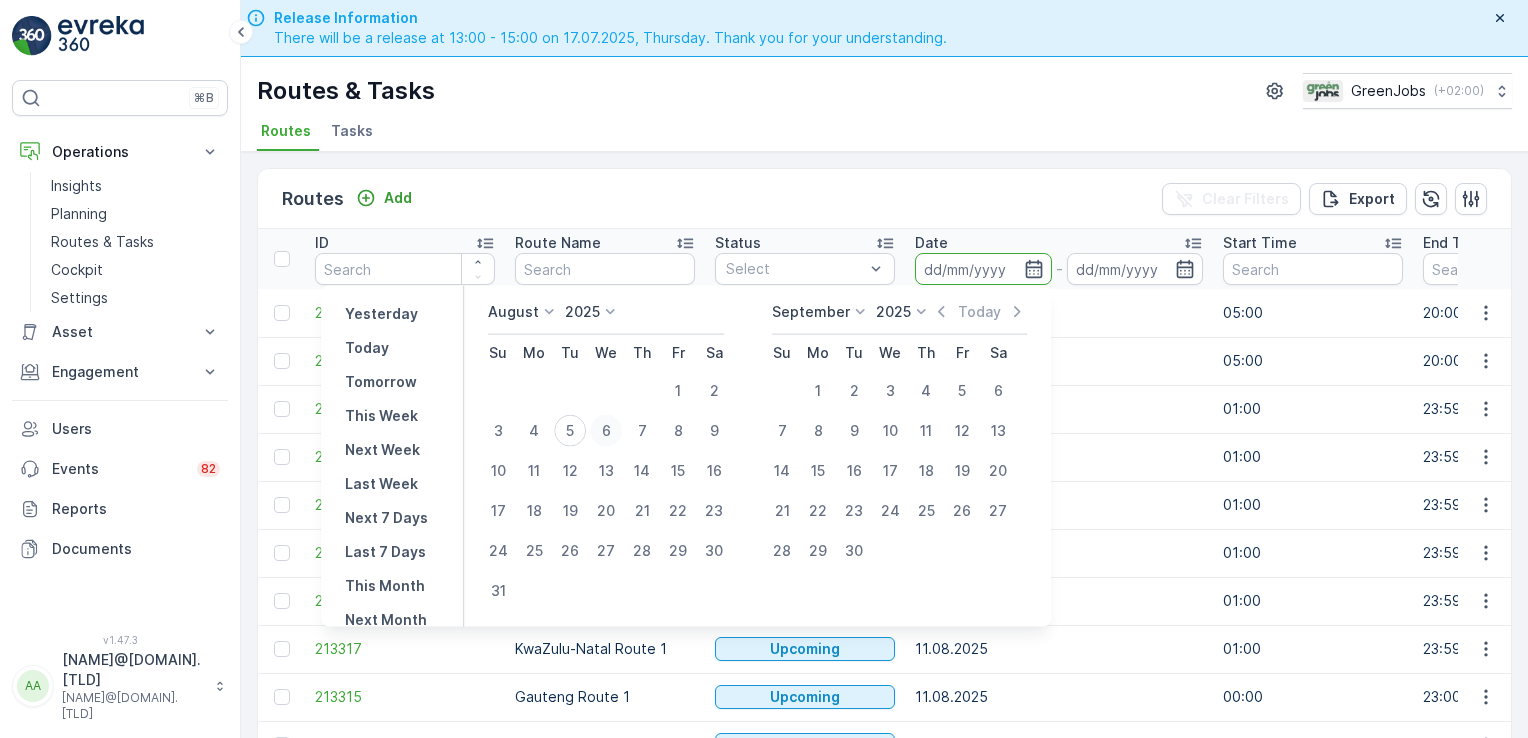 click on "6" at bounding box center [606, 431] 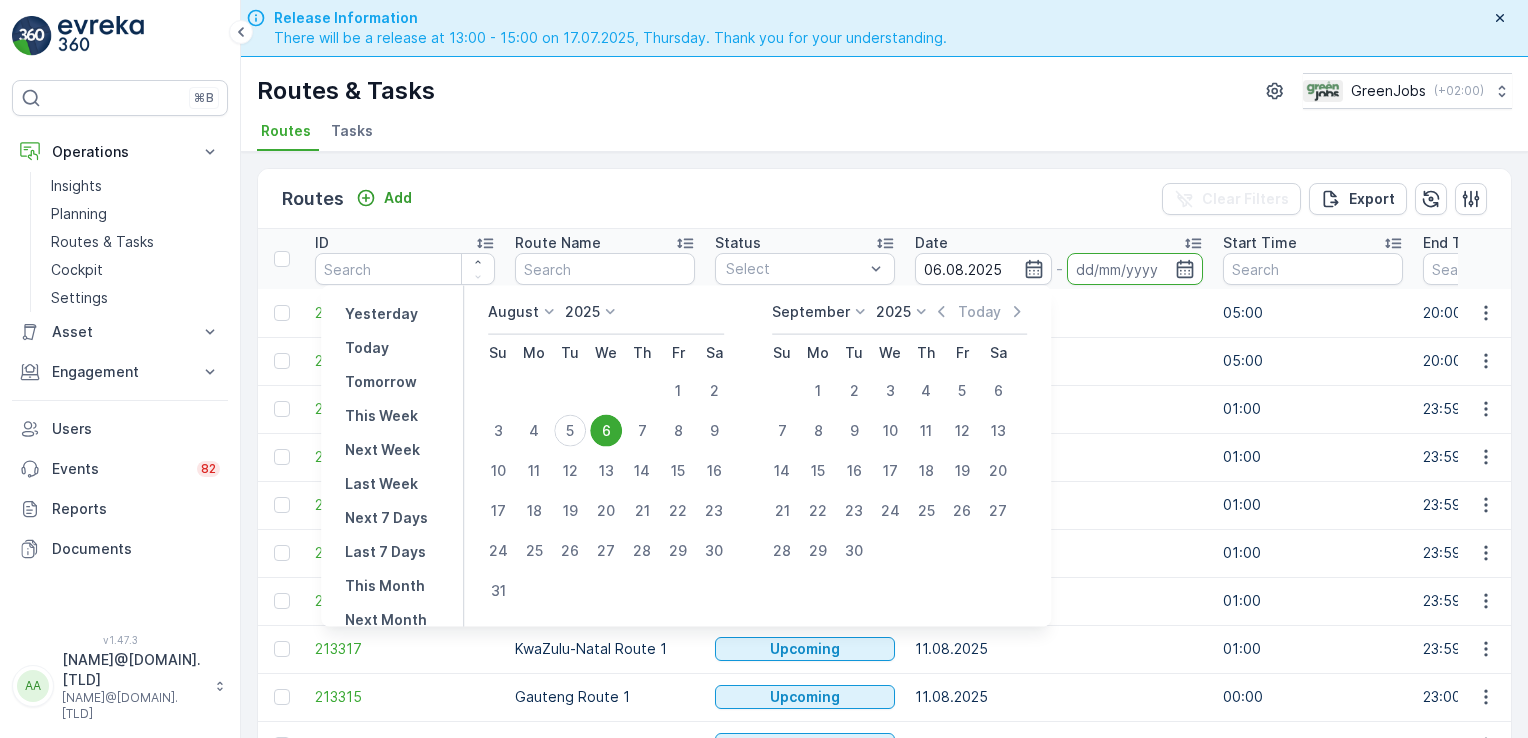 click on "6" at bounding box center (606, 431) 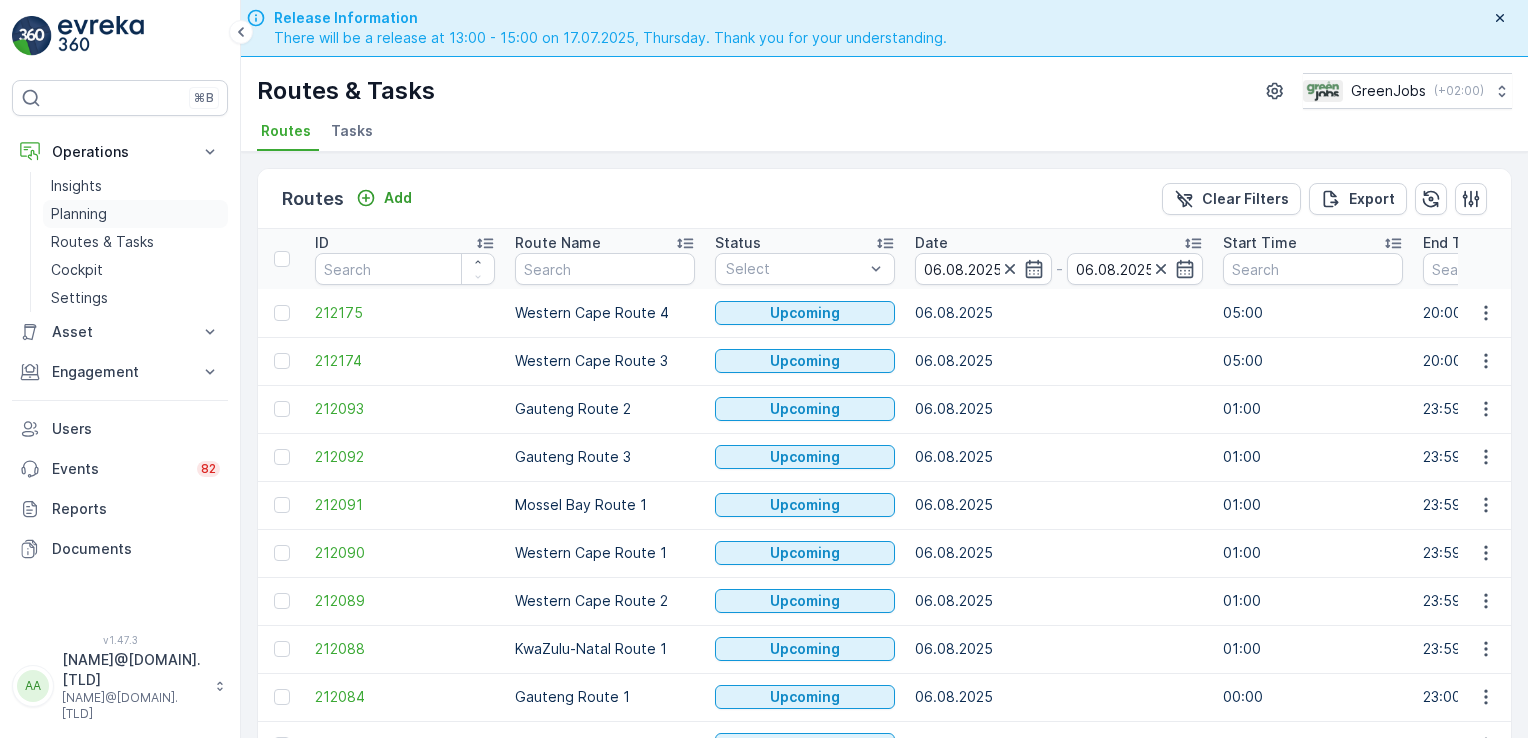 click on "Planning" at bounding box center [79, 214] 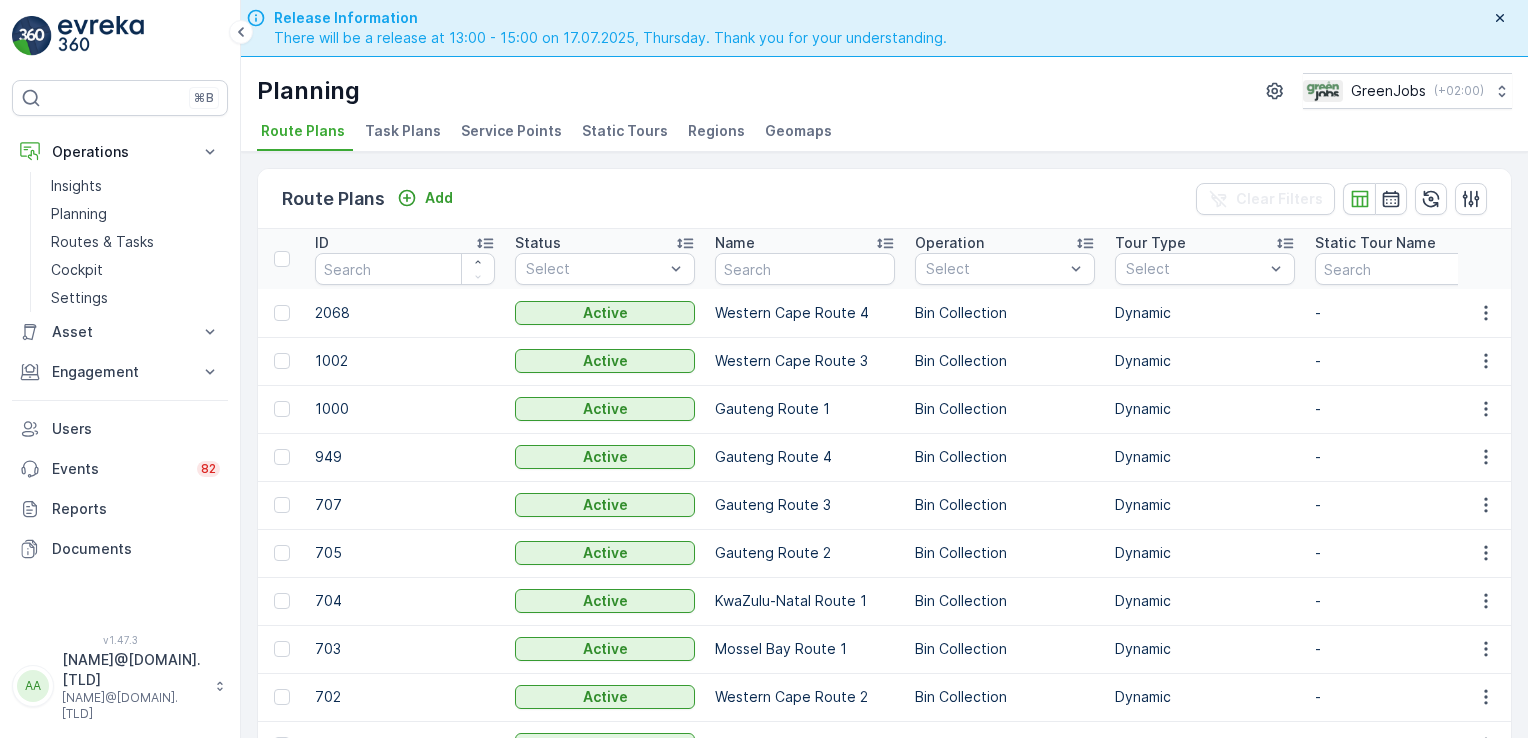 click on "Service Points" at bounding box center [513, 134] 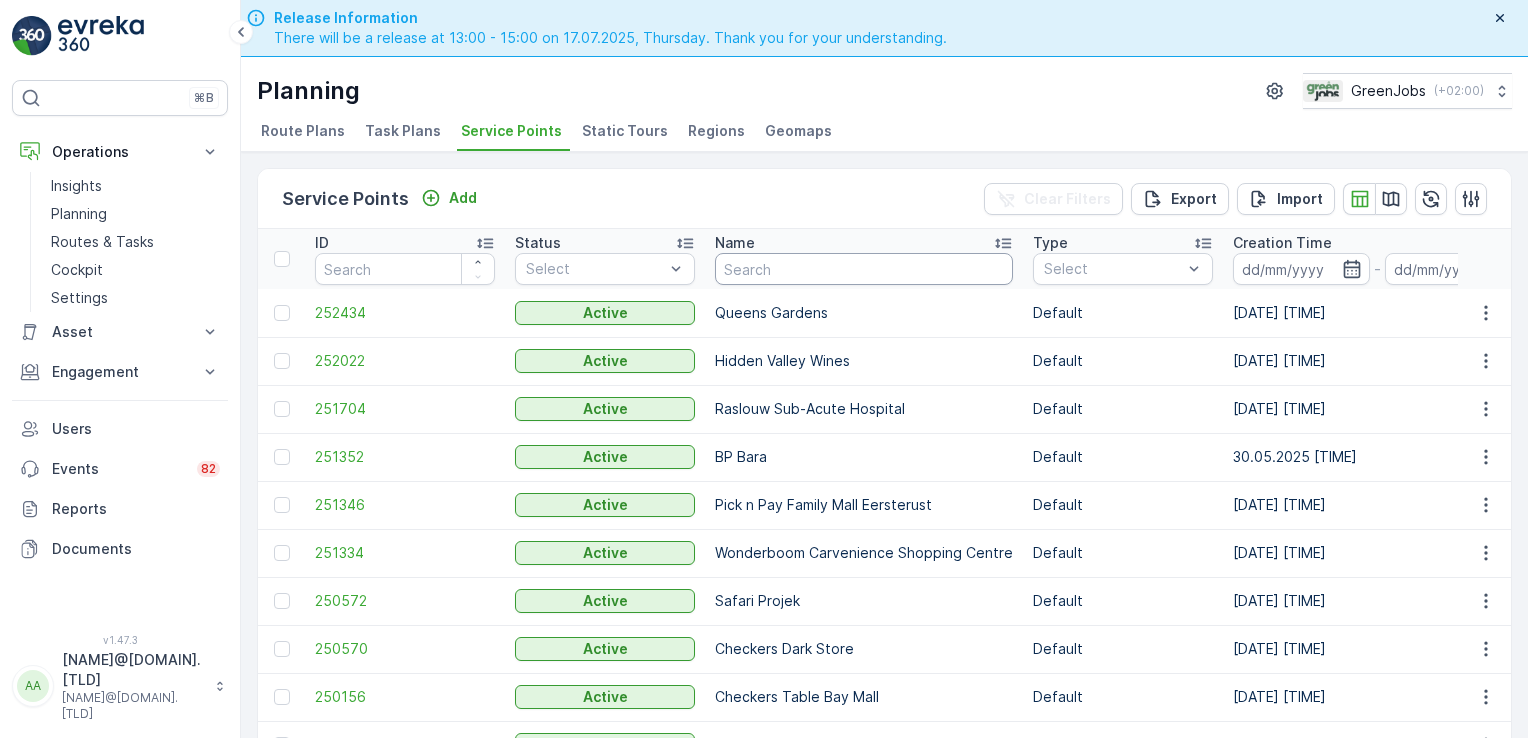 click at bounding box center [864, 269] 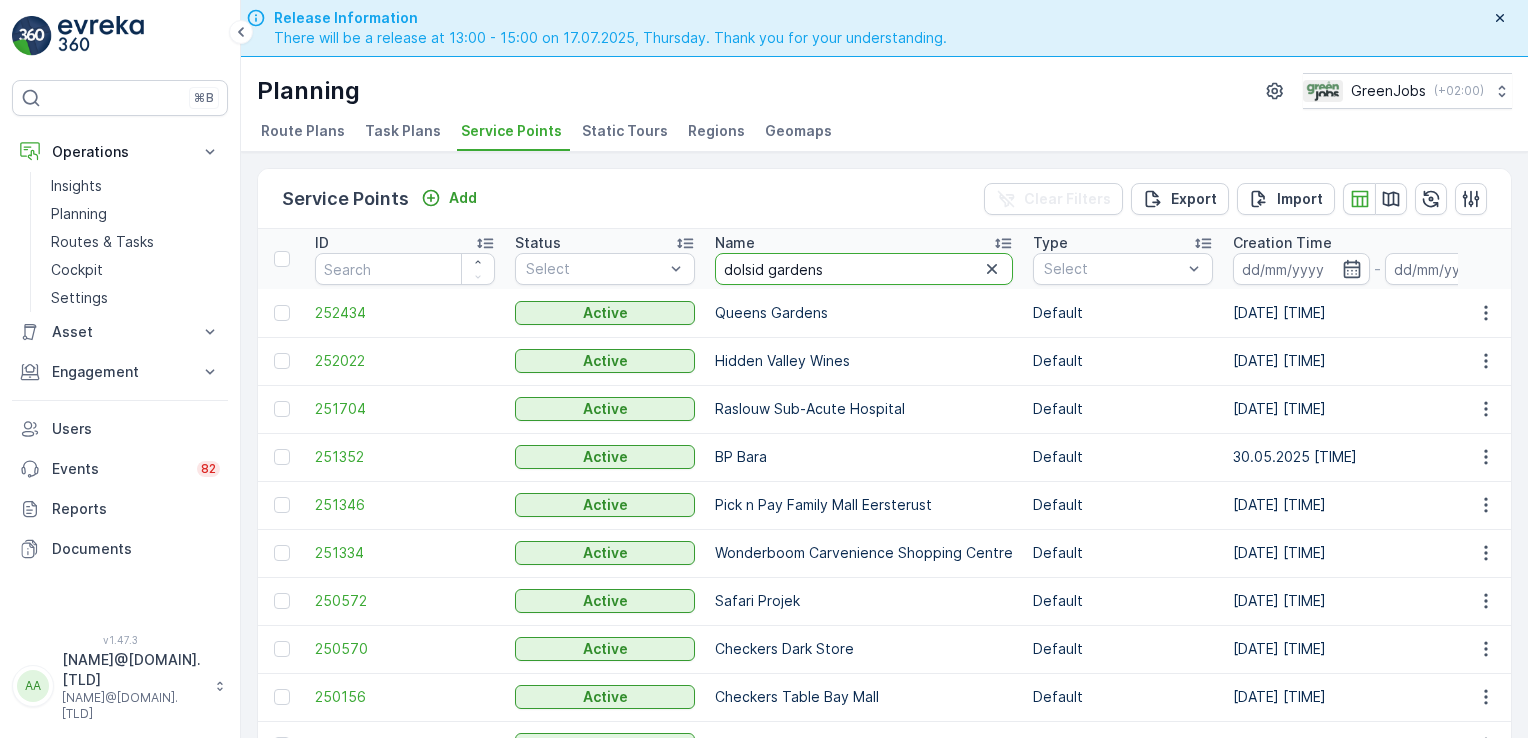 type on "dolsid gardens" 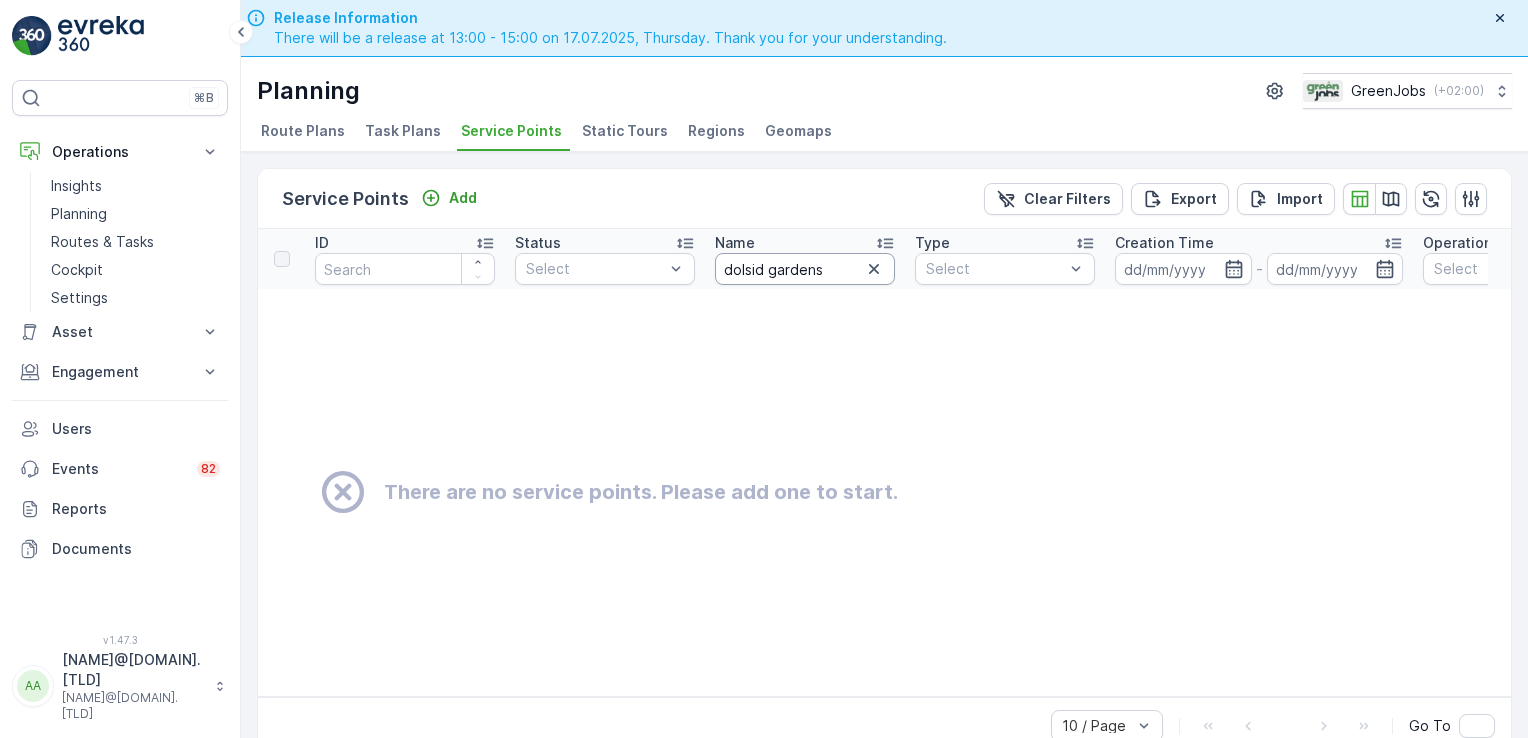 click on "dolsid gardens" at bounding box center (805, 269) 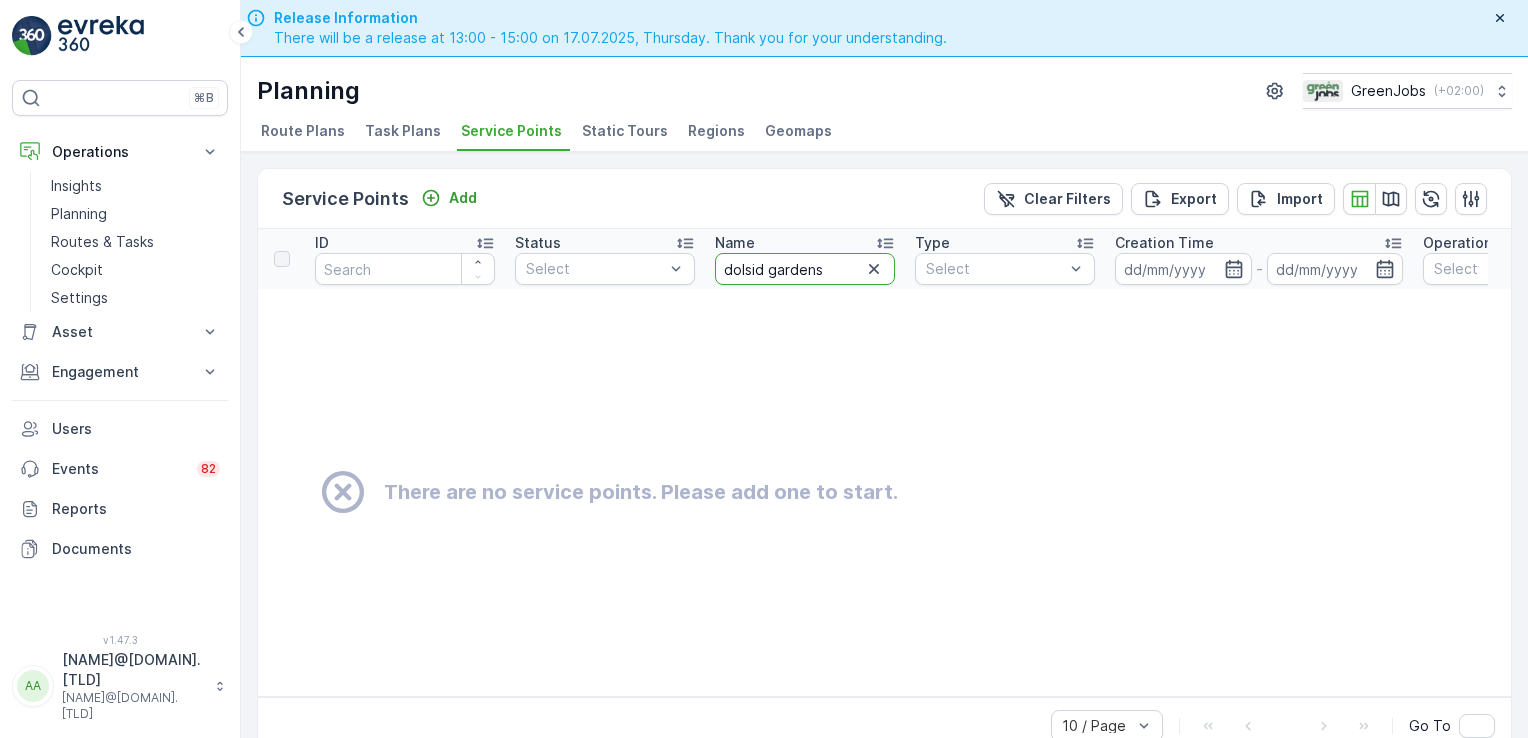 type on "dolsid garden" 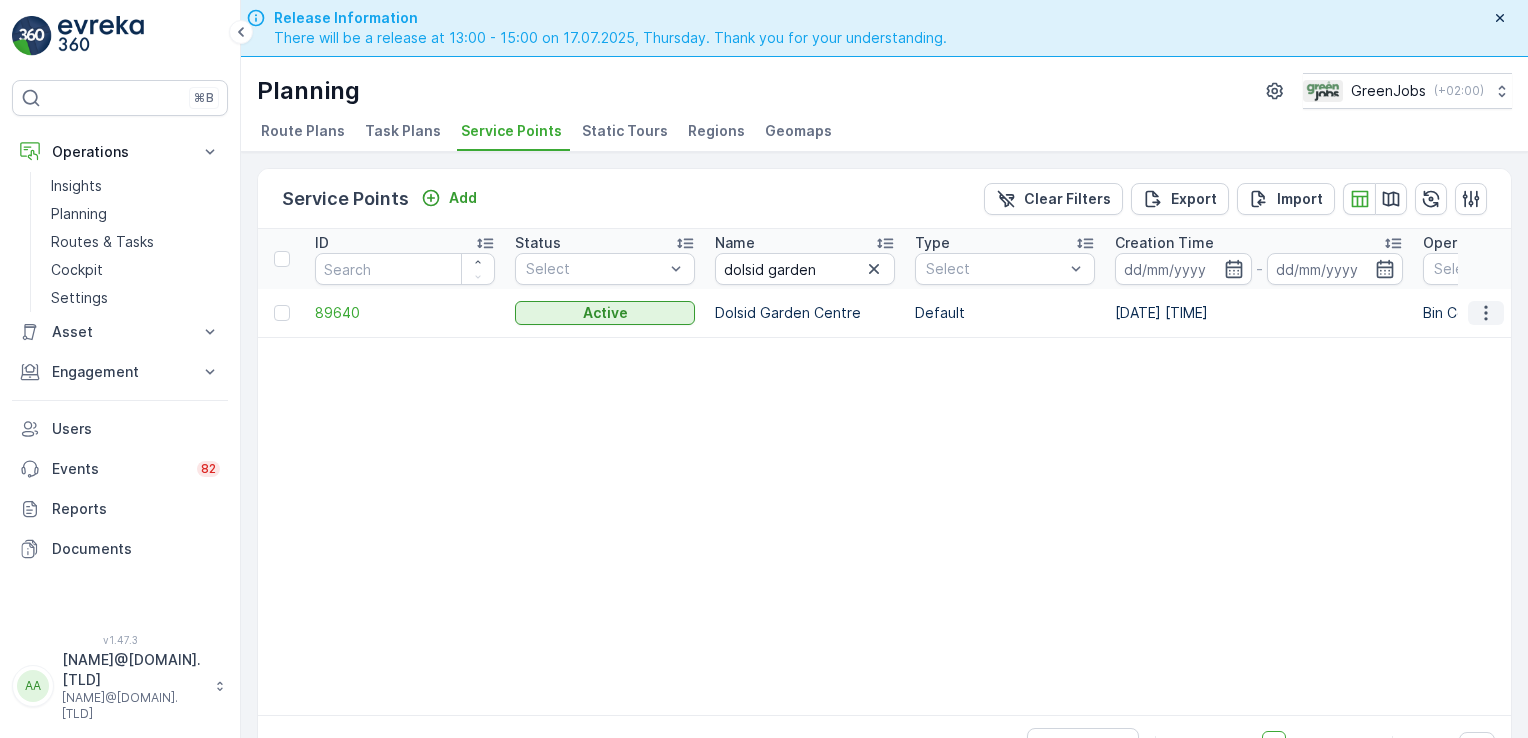 click 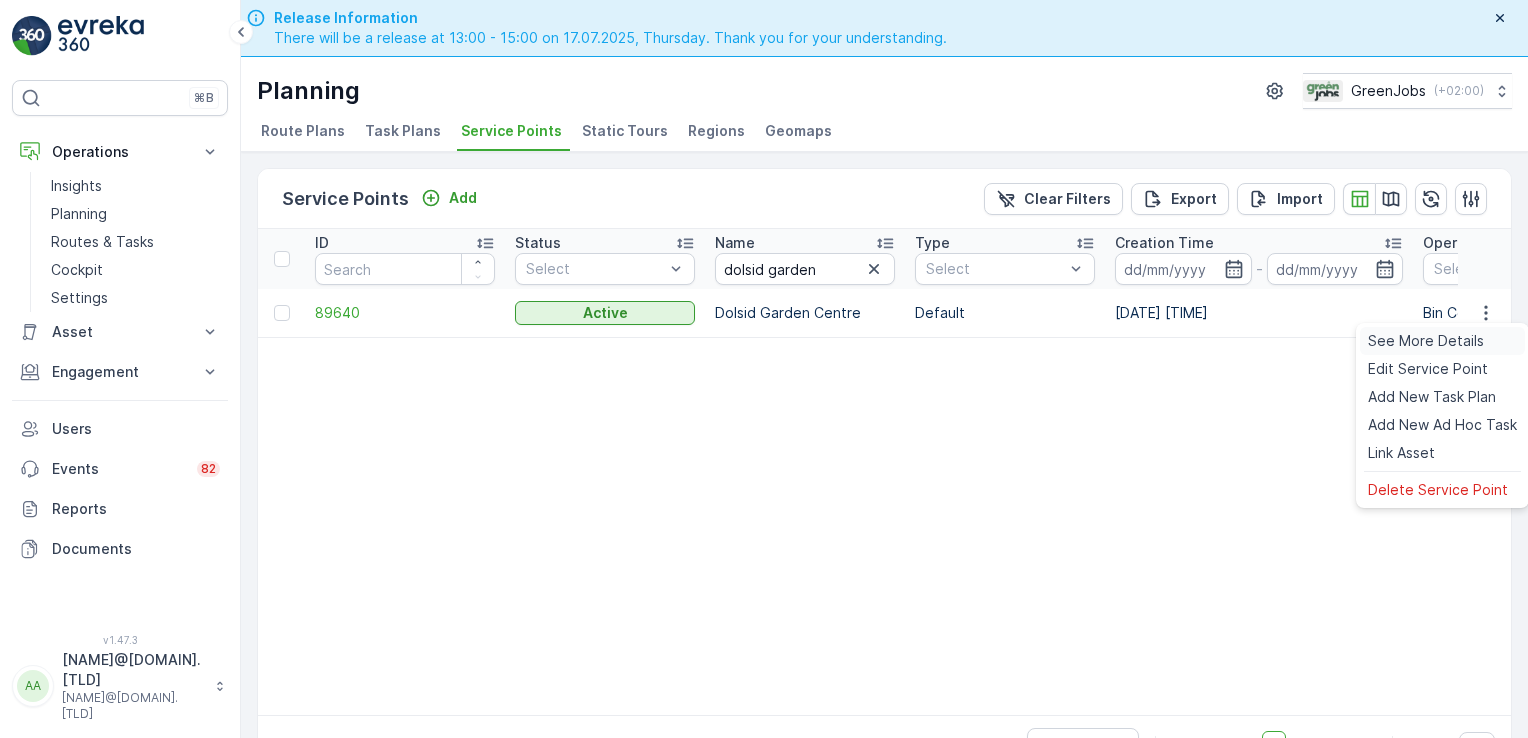 click on "See More Details" at bounding box center (1426, 341) 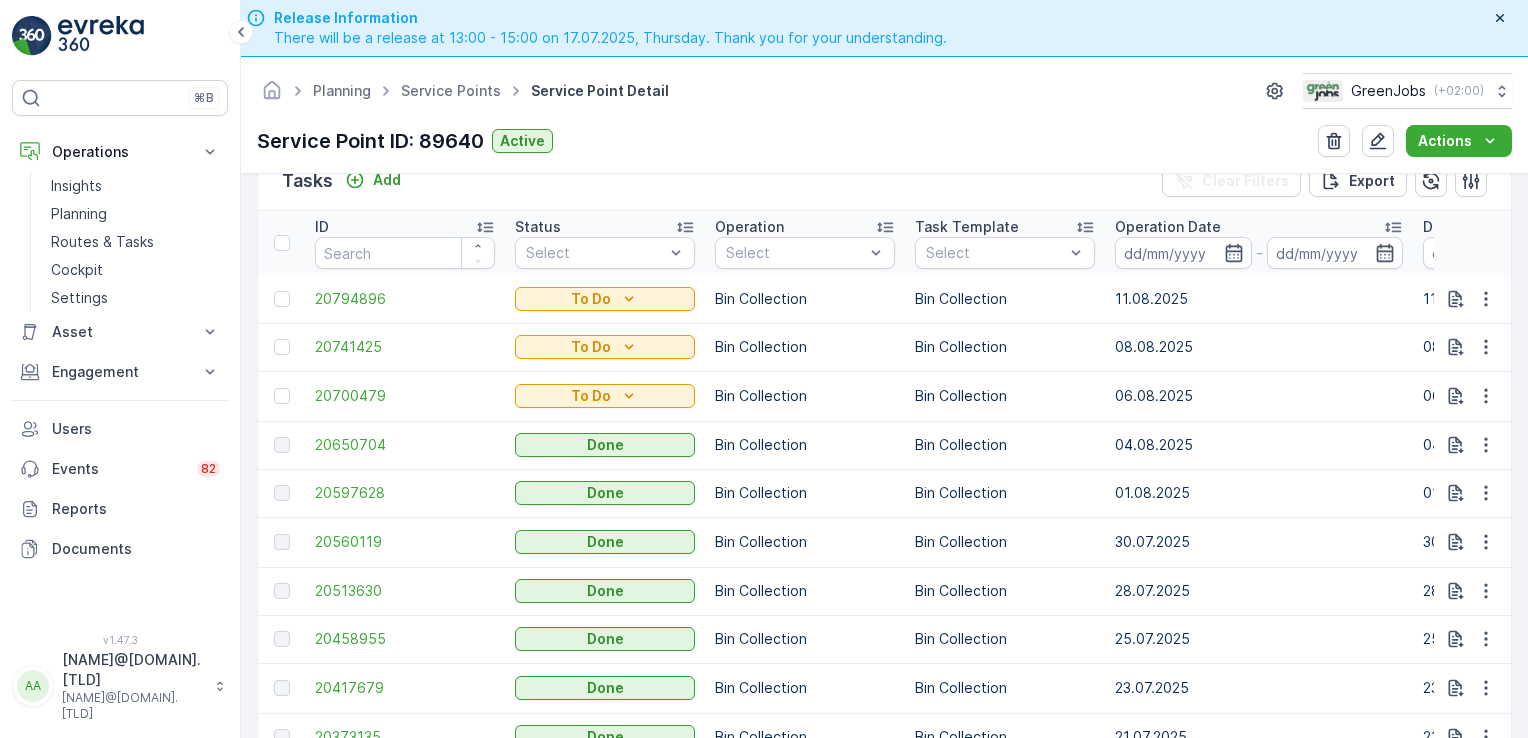 scroll, scrollTop: 611, scrollLeft: 0, axis: vertical 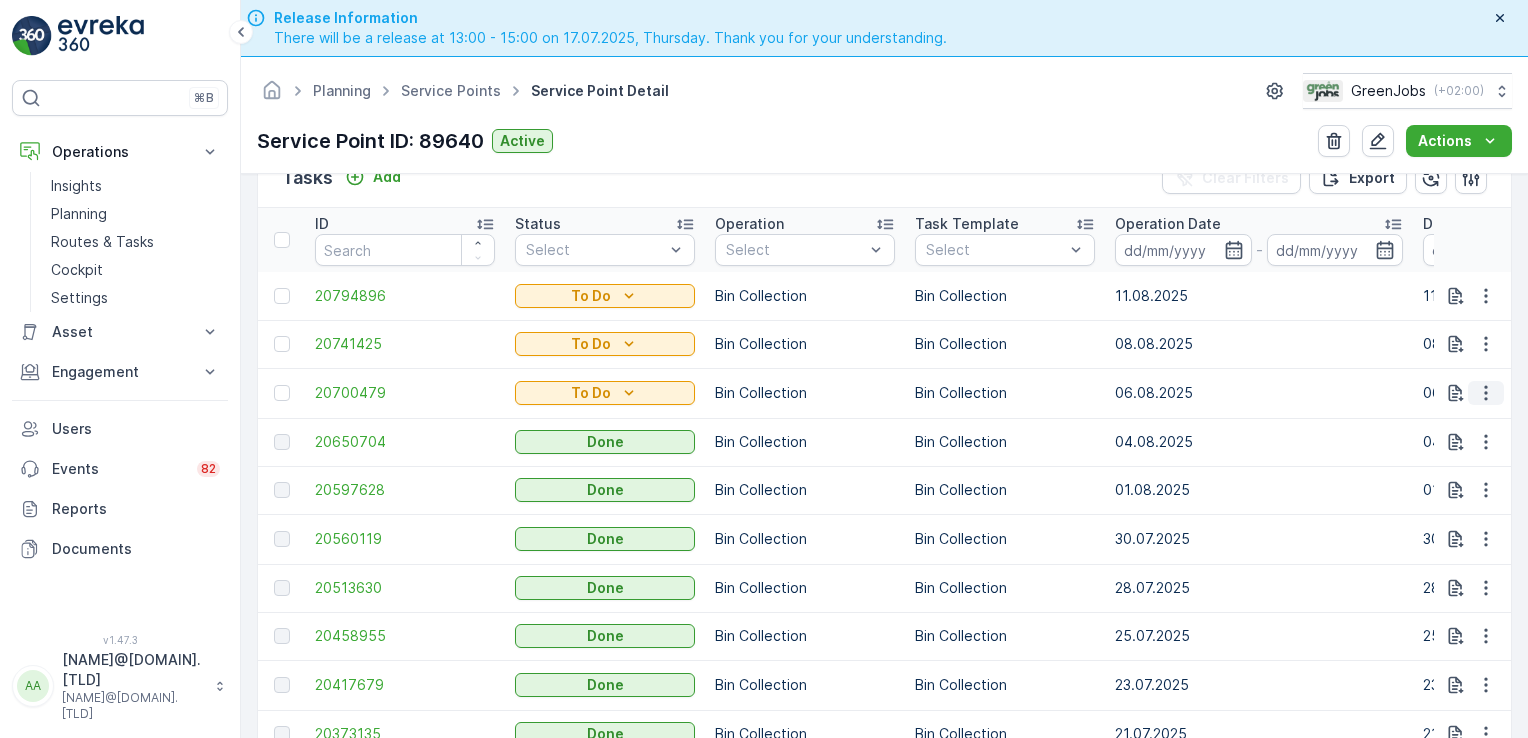 click 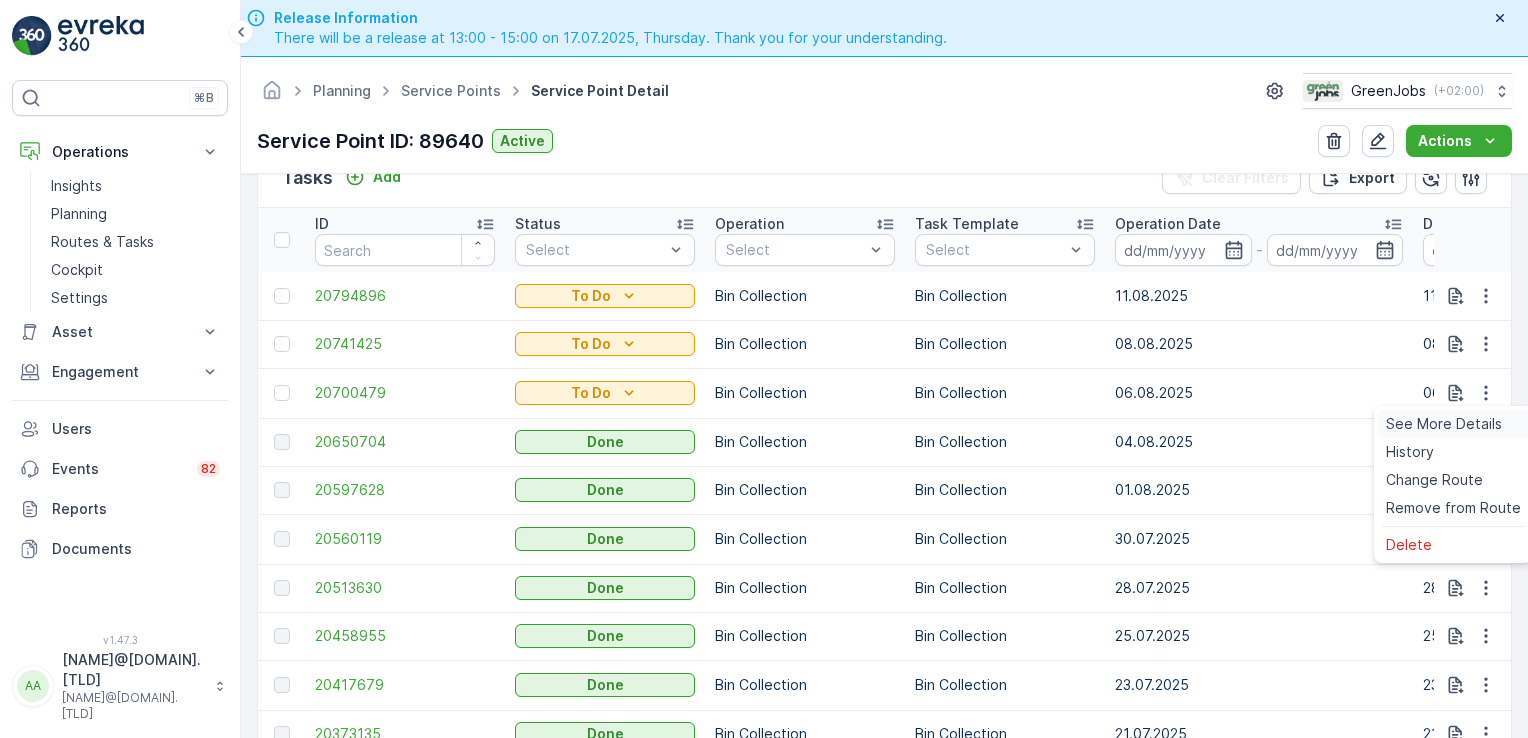 click on "See More Details" at bounding box center (1444, 424) 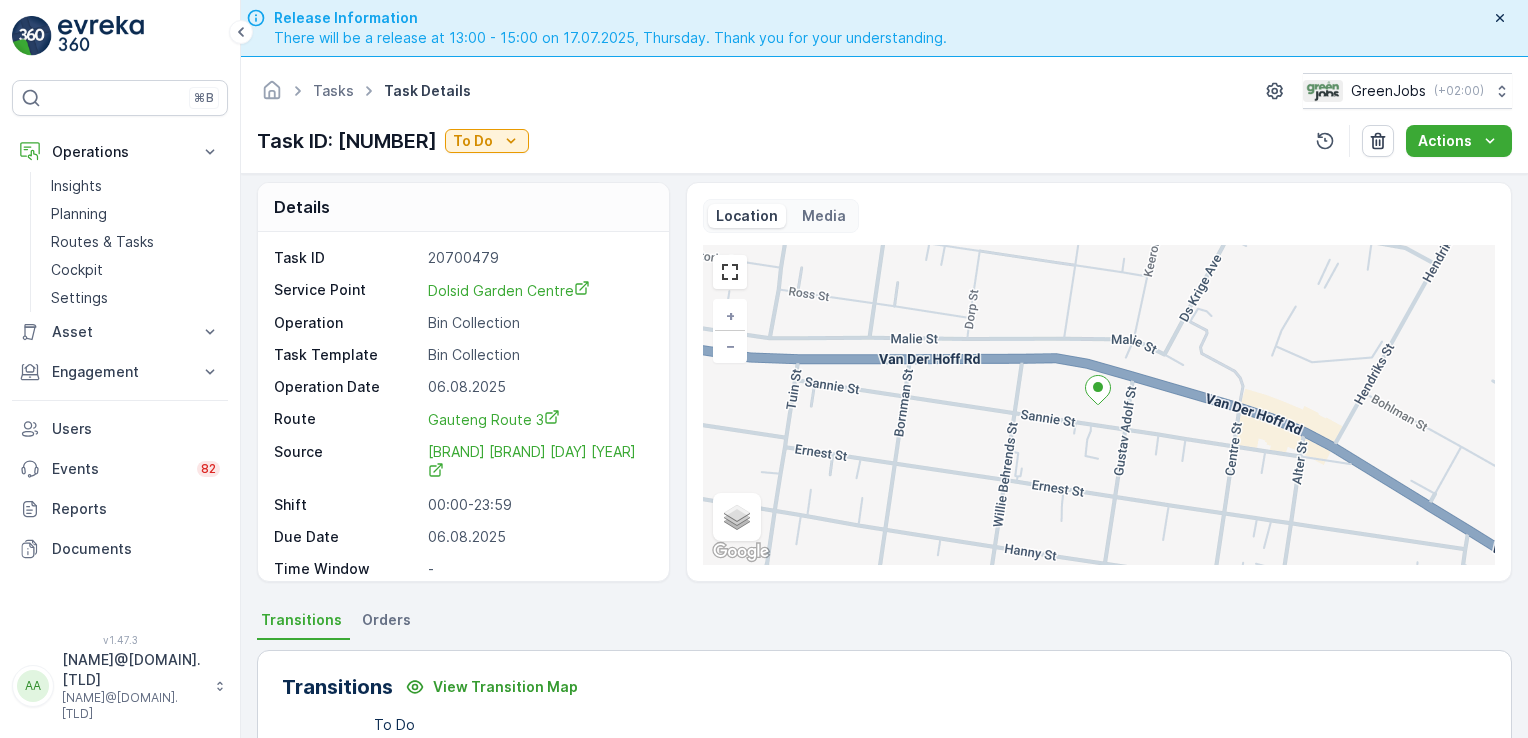 scroll, scrollTop: 0, scrollLeft: 0, axis: both 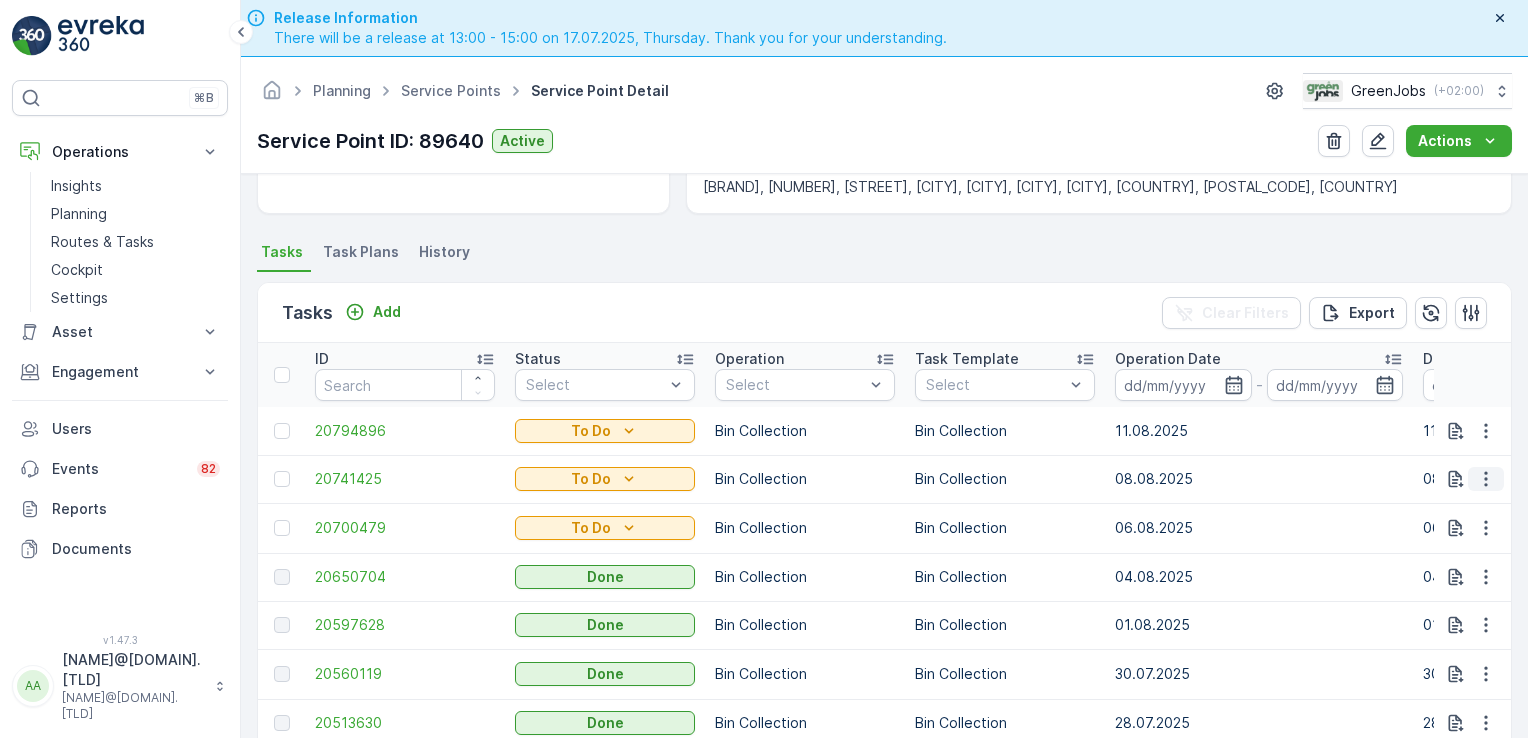 click 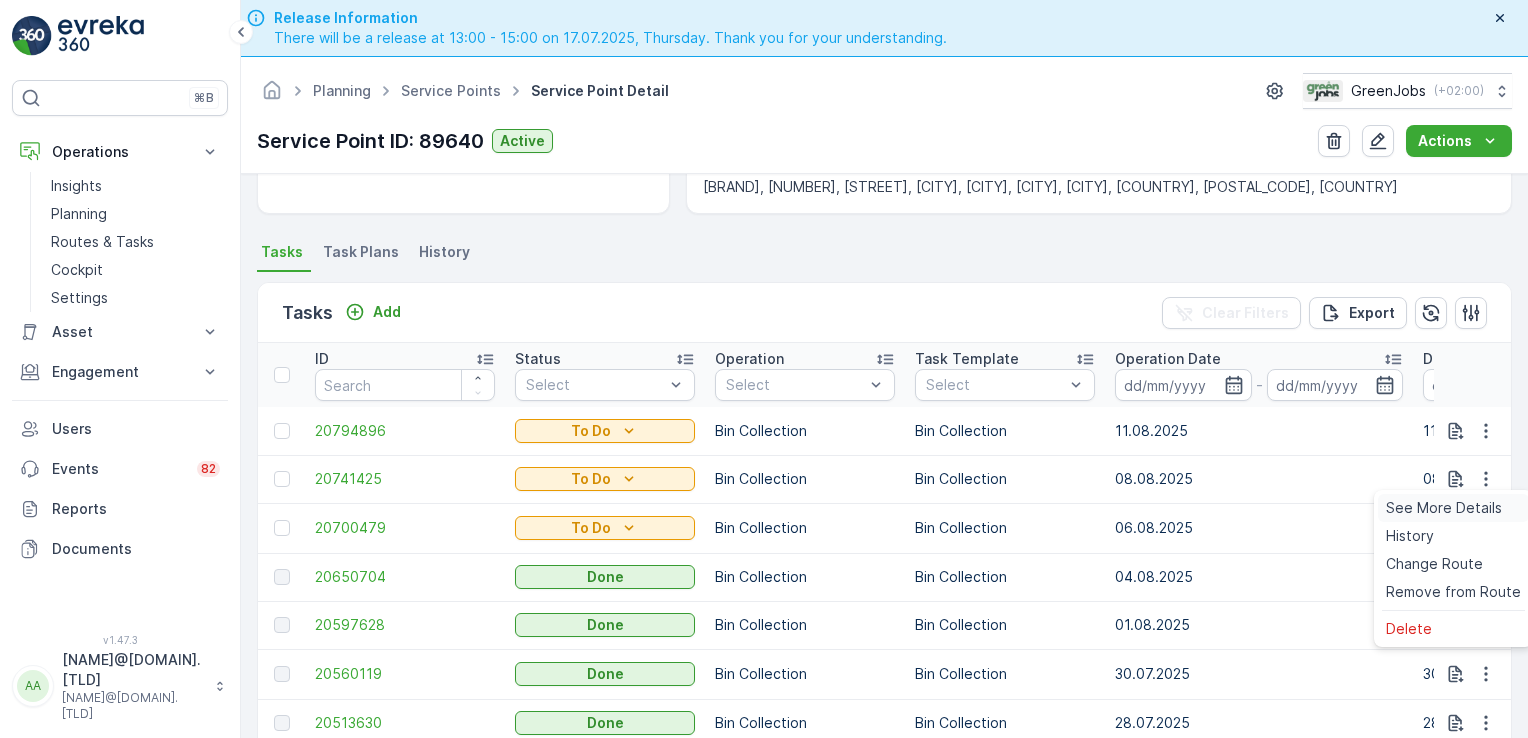 click on "See More Details" at bounding box center [1444, 508] 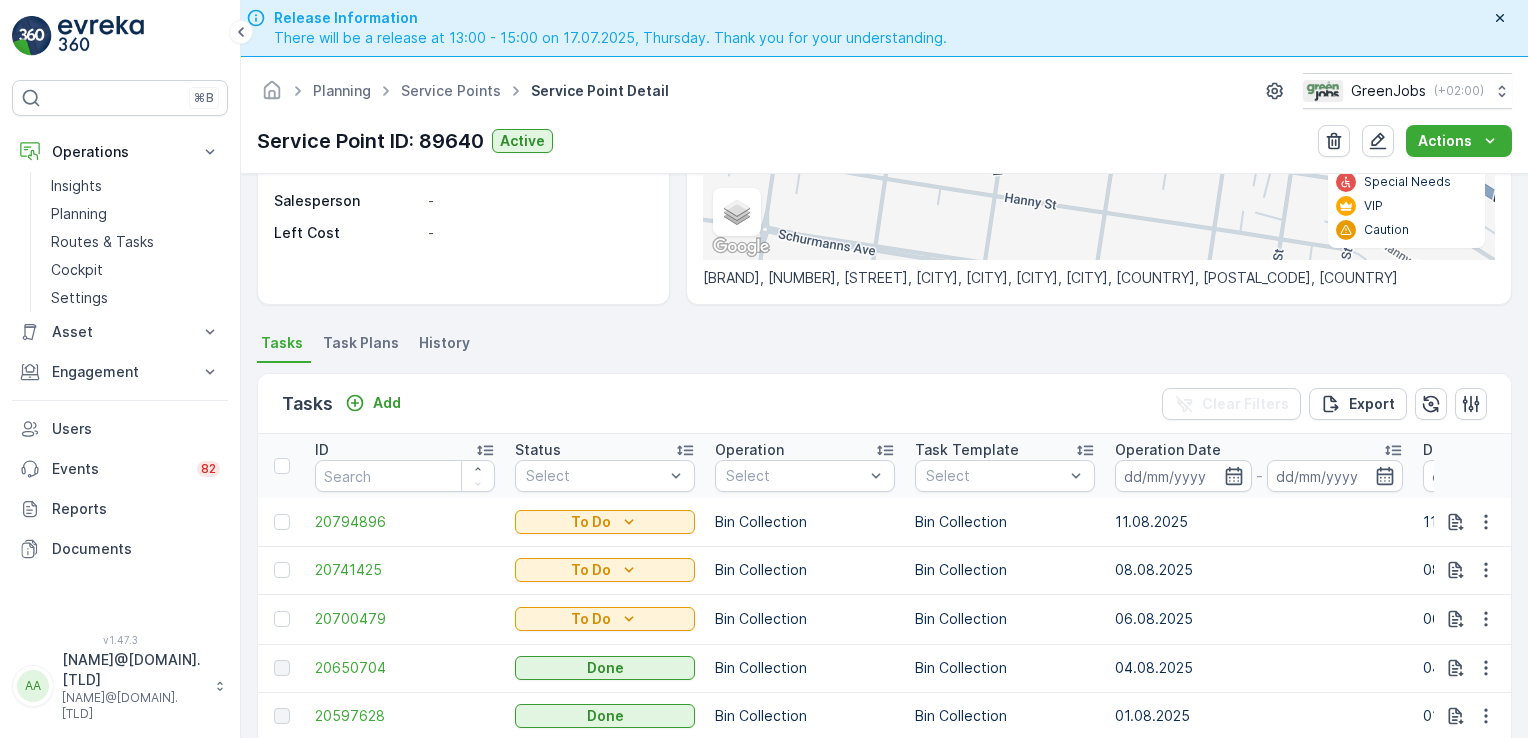 scroll, scrollTop: 386, scrollLeft: 0, axis: vertical 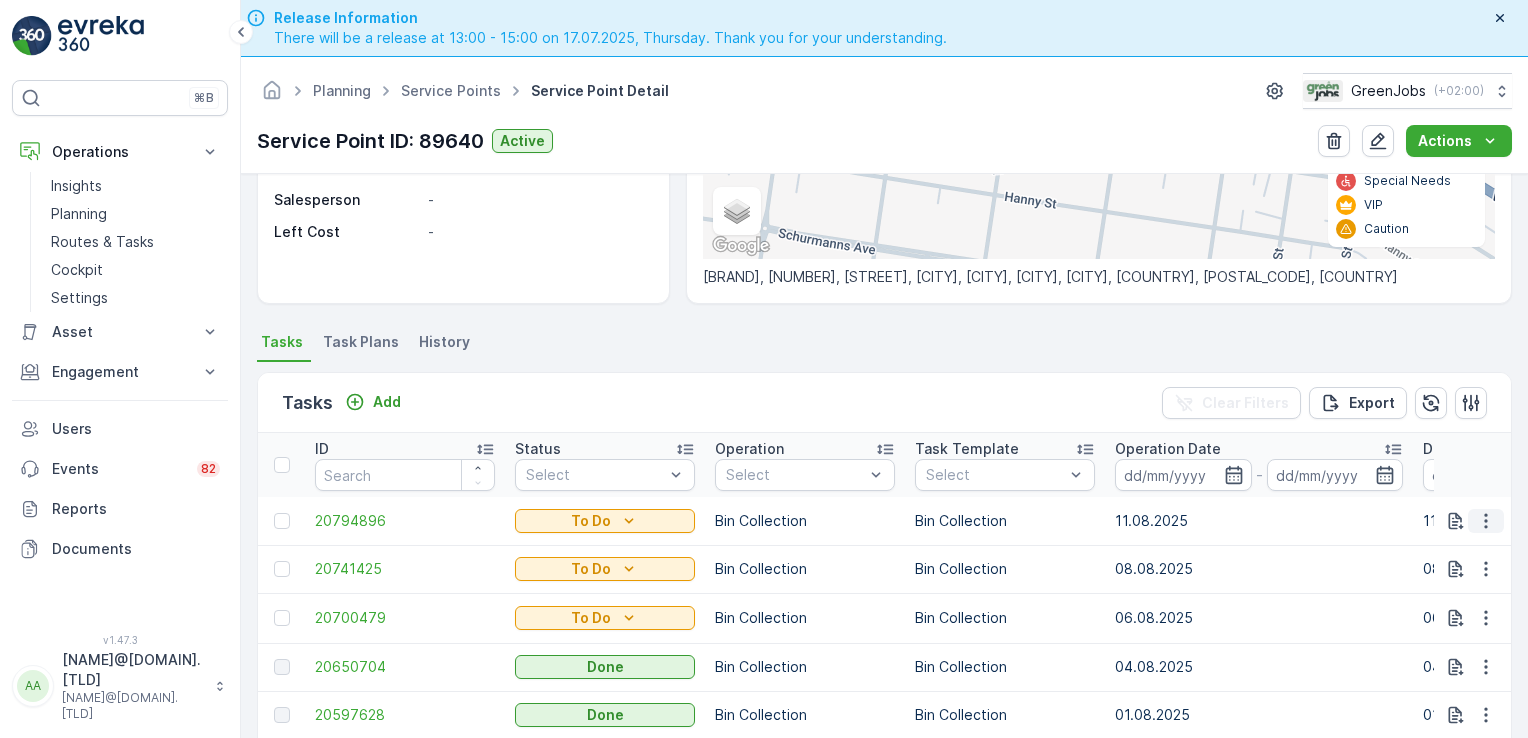 click 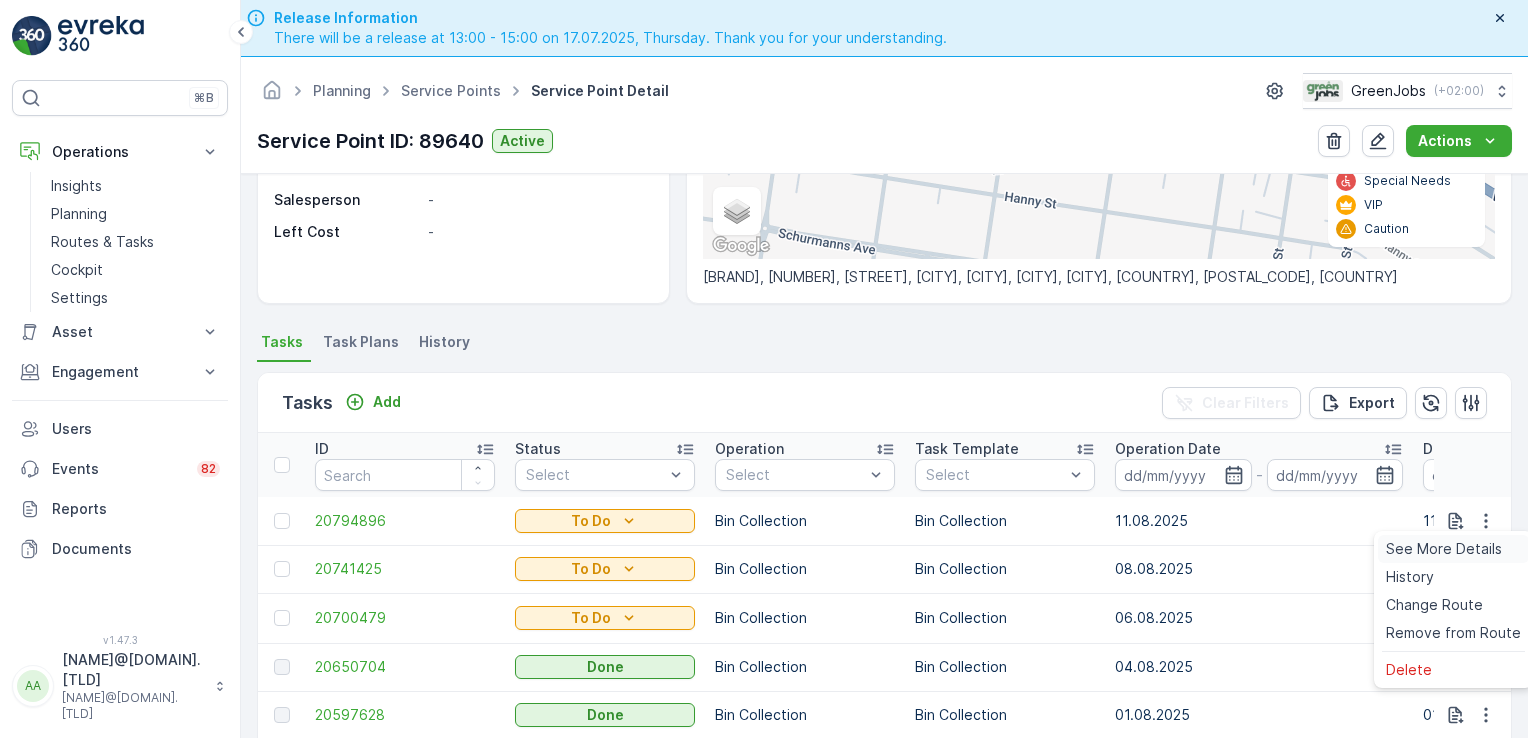 click on "See More Details" at bounding box center [1444, 549] 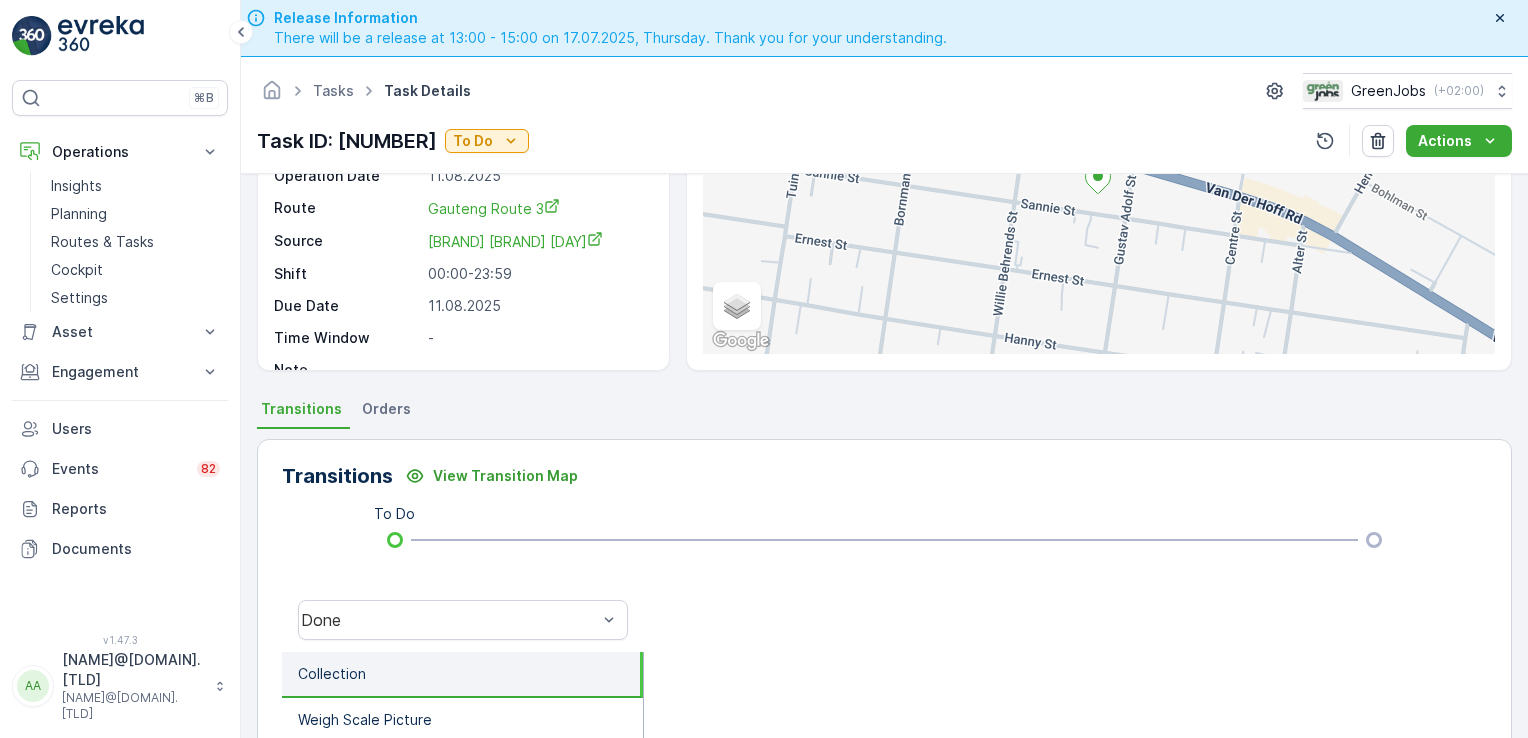 scroll, scrollTop: 108, scrollLeft: 0, axis: vertical 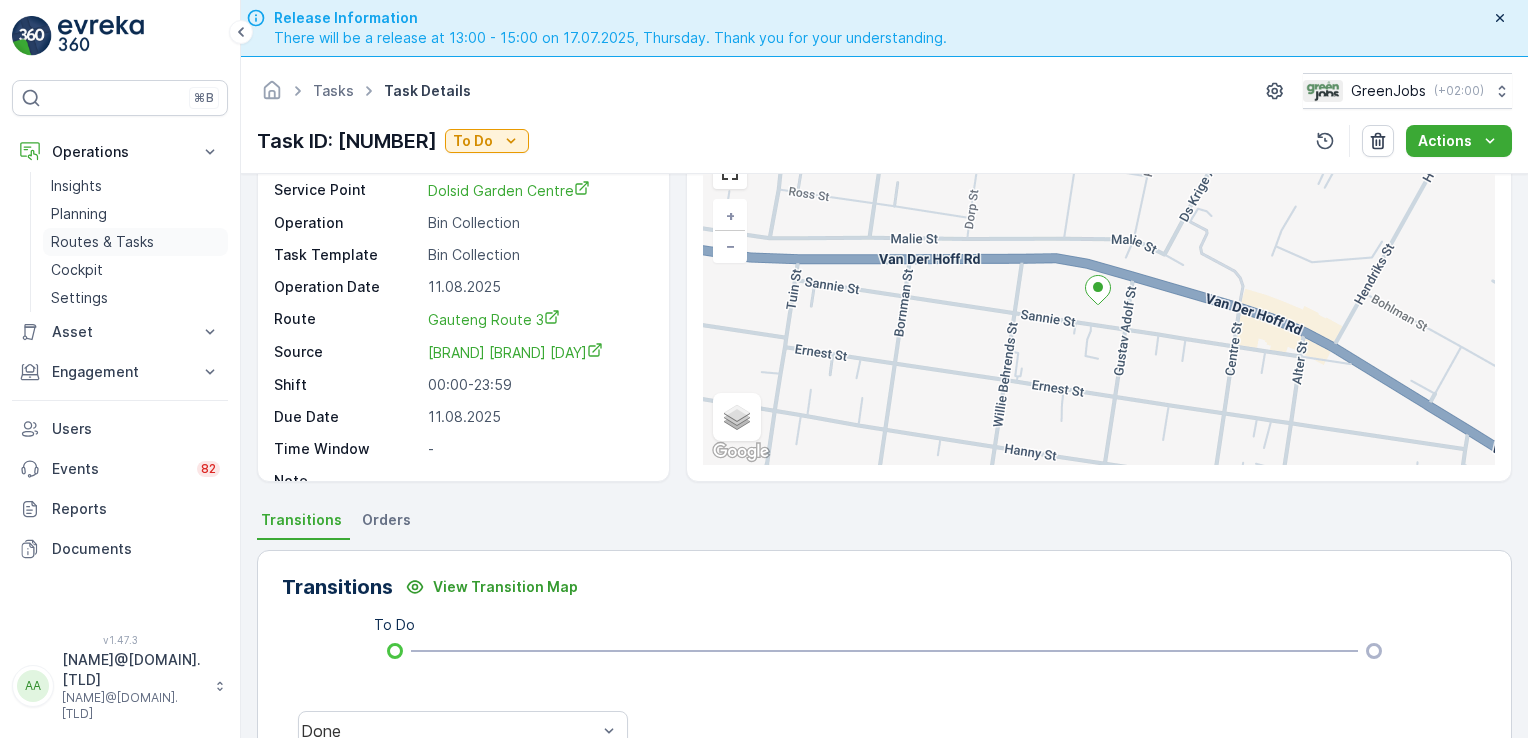 click on "Routes & Tasks" at bounding box center [102, 242] 